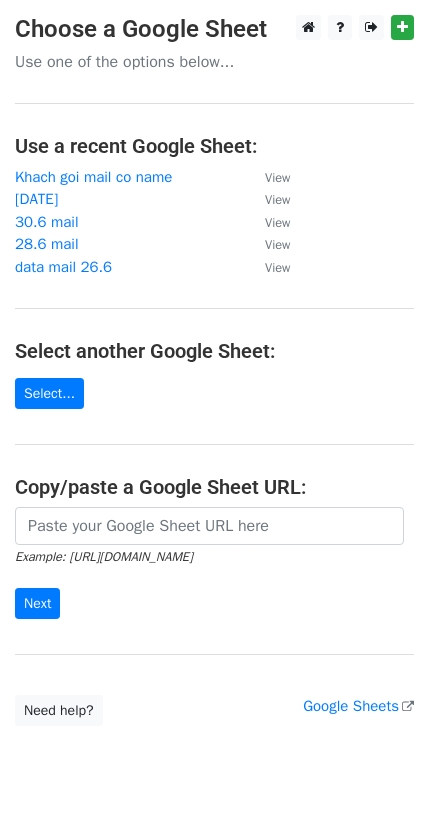 scroll, scrollTop: 0, scrollLeft: 0, axis: both 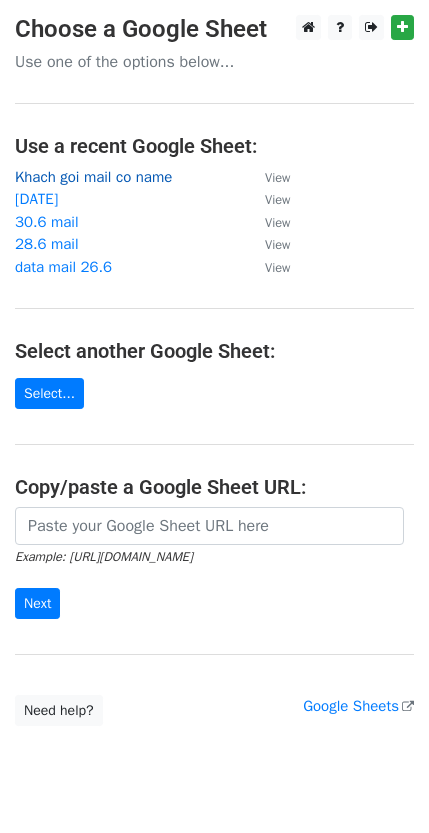click on "Khach goi mail co name" at bounding box center (93, 177) 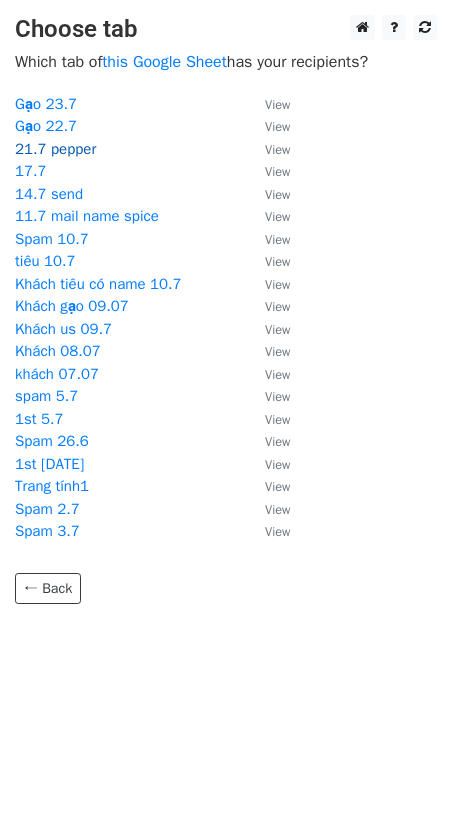 scroll, scrollTop: 0, scrollLeft: 0, axis: both 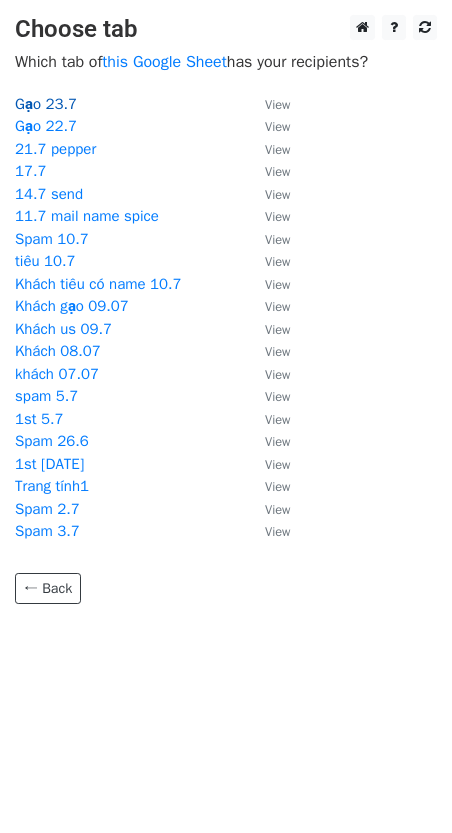 click on "Gạo 23.7" at bounding box center [46, 104] 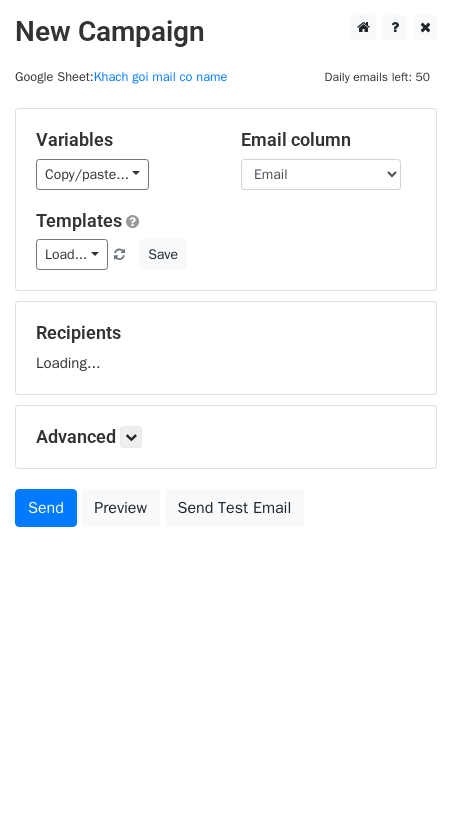 scroll, scrollTop: 0, scrollLeft: 0, axis: both 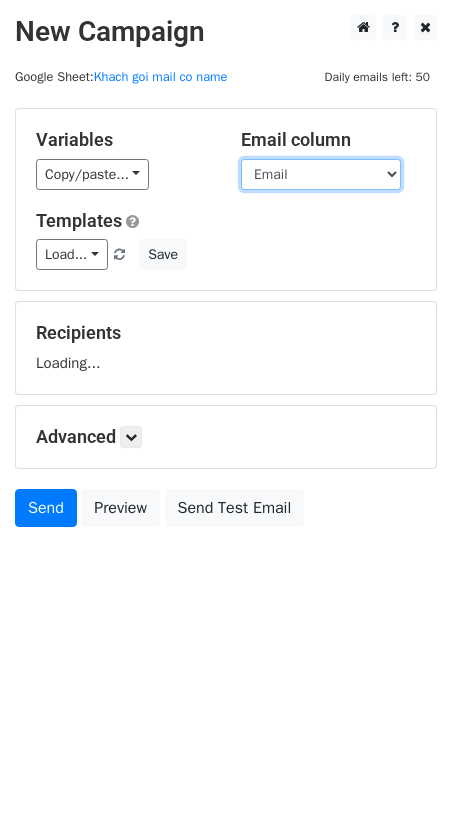 click on "FirstName
Email" at bounding box center (321, 174) 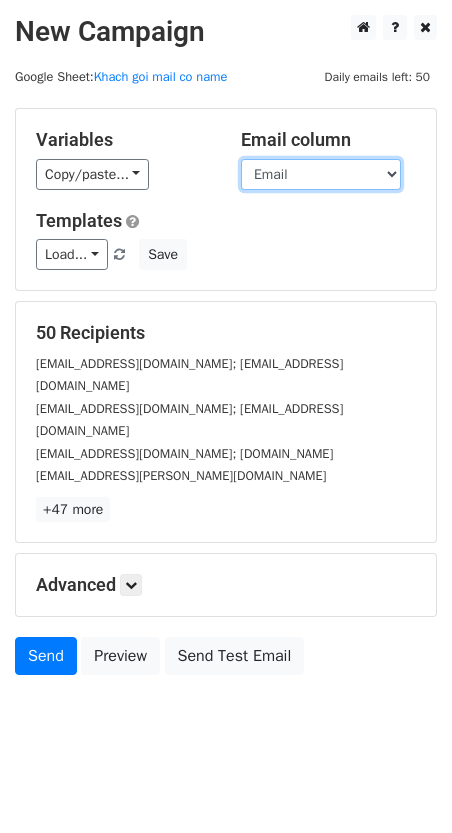 click on "FirstName
Email" at bounding box center [321, 174] 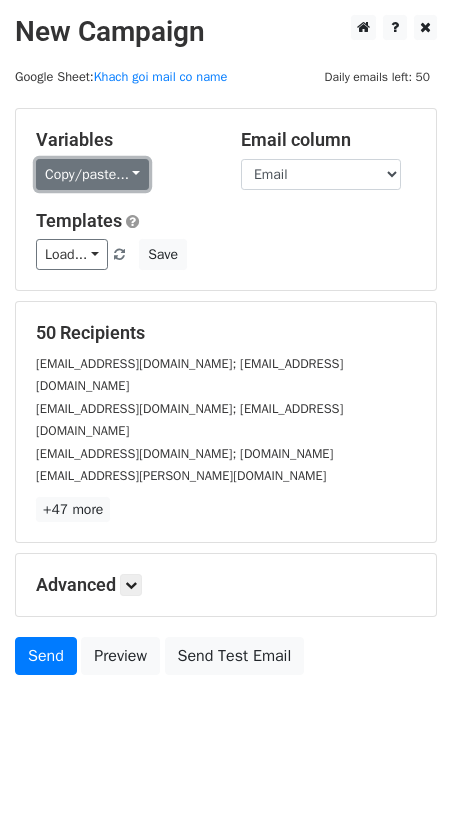 click on "Copy/paste..." at bounding box center (92, 174) 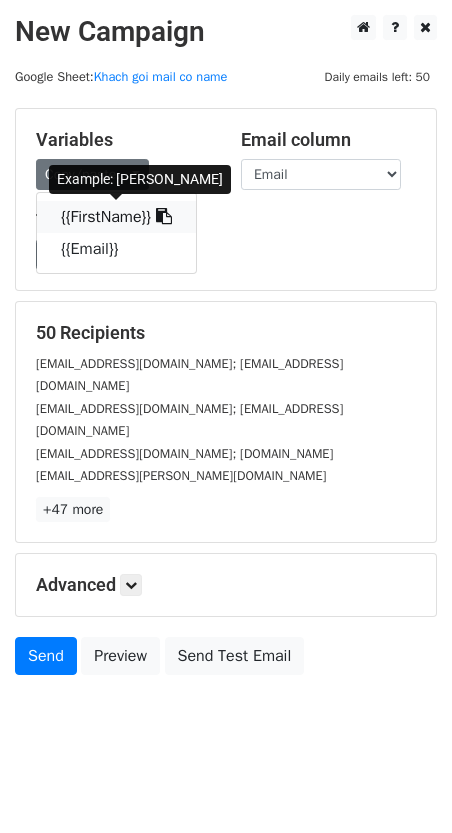 click on "{{FirstName}}" at bounding box center [116, 217] 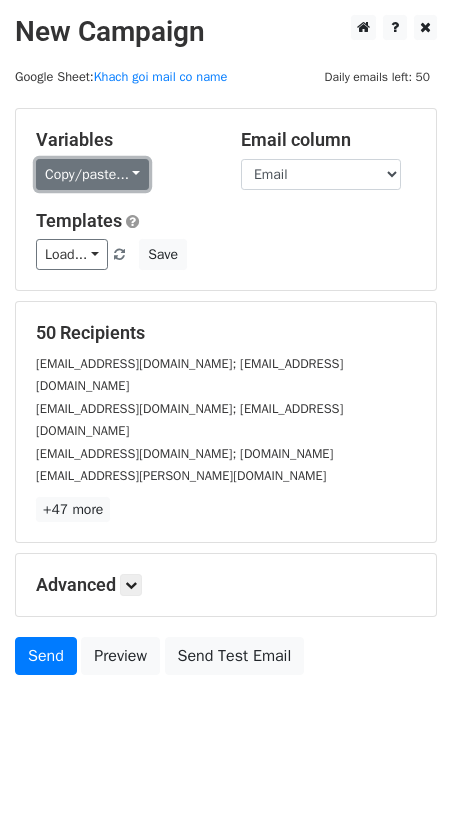 click on "Copy/paste..." at bounding box center (92, 174) 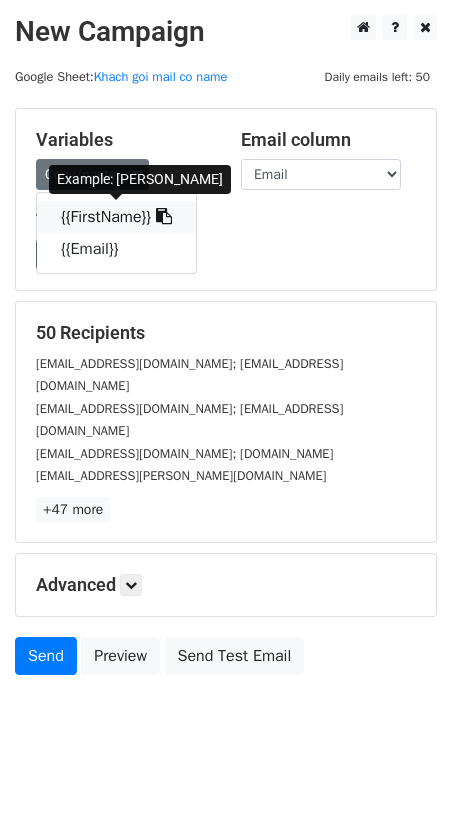click on "{{FirstName}}" at bounding box center (116, 217) 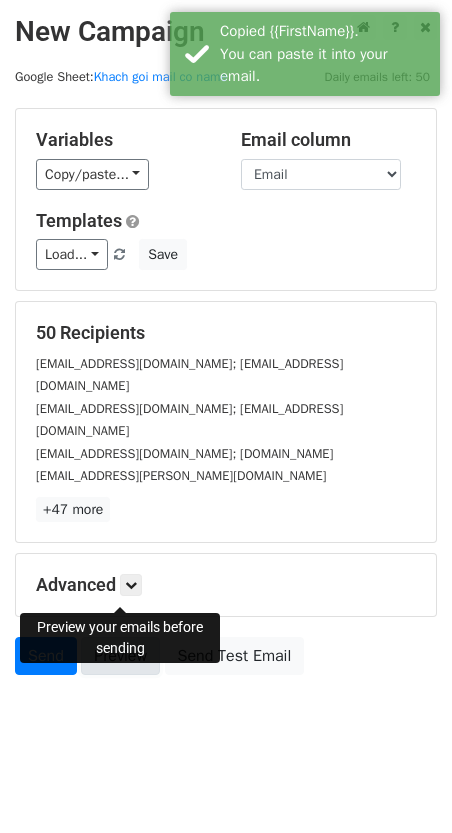 click on "Preview" at bounding box center [120, 656] 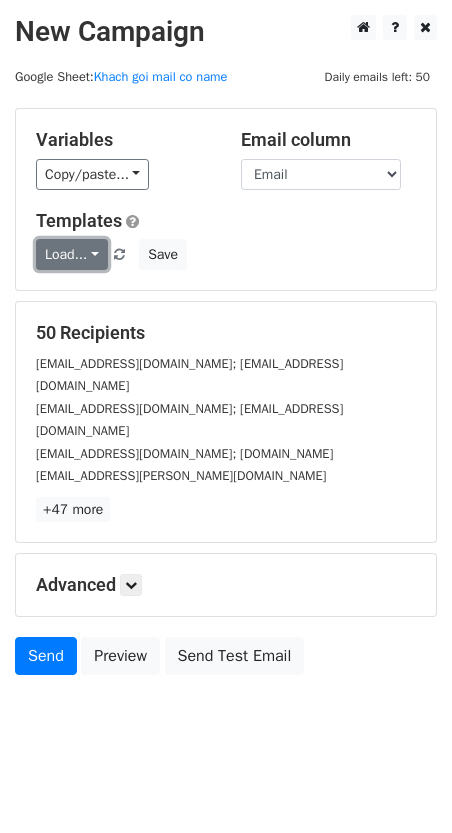 click on "Load..." at bounding box center [72, 254] 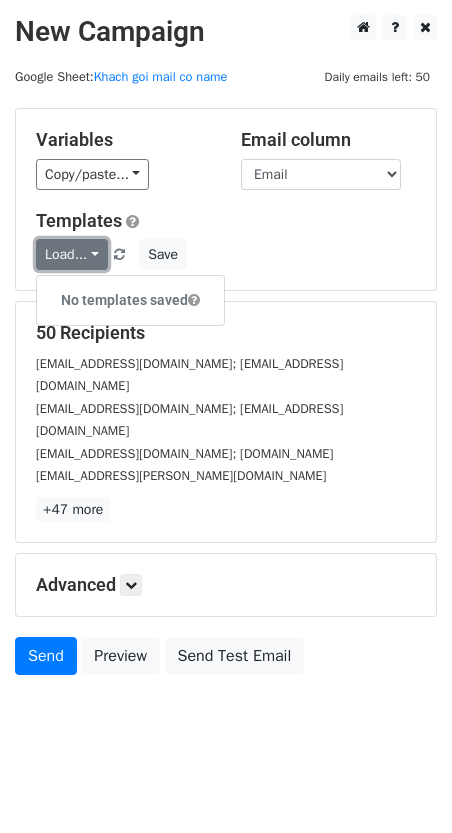 click on "Load..." at bounding box center [72, 254] 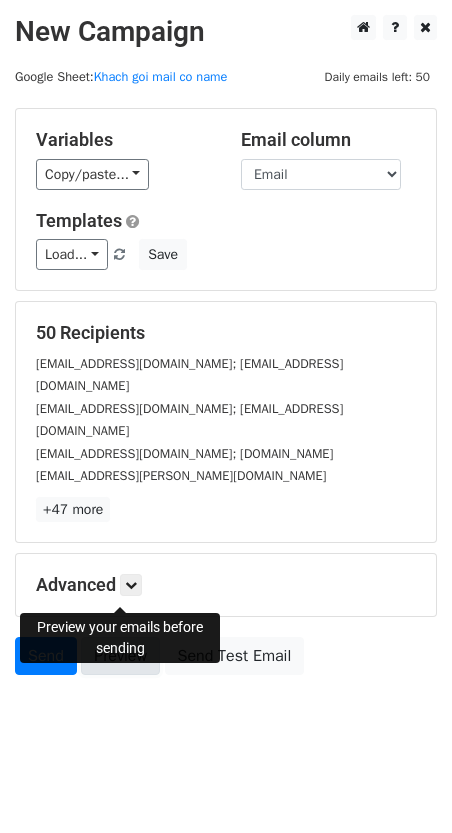 click on "Preview" at bounding box center (120, 656) 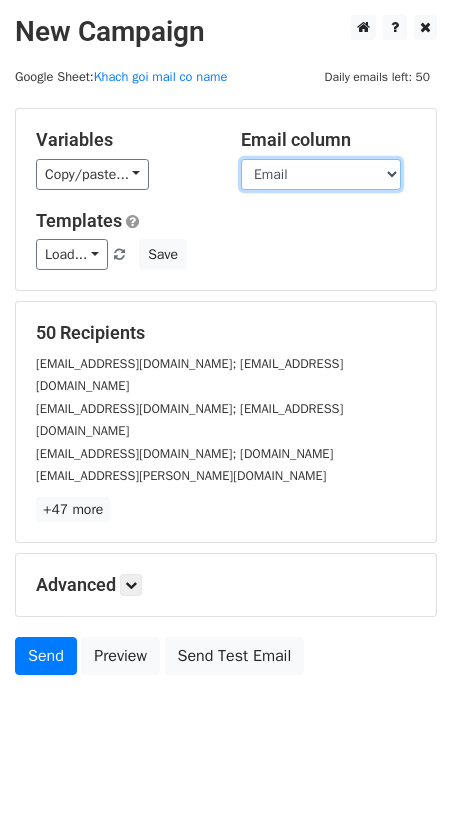 click on "FirstName
Email" at bounding box center [321, 174] 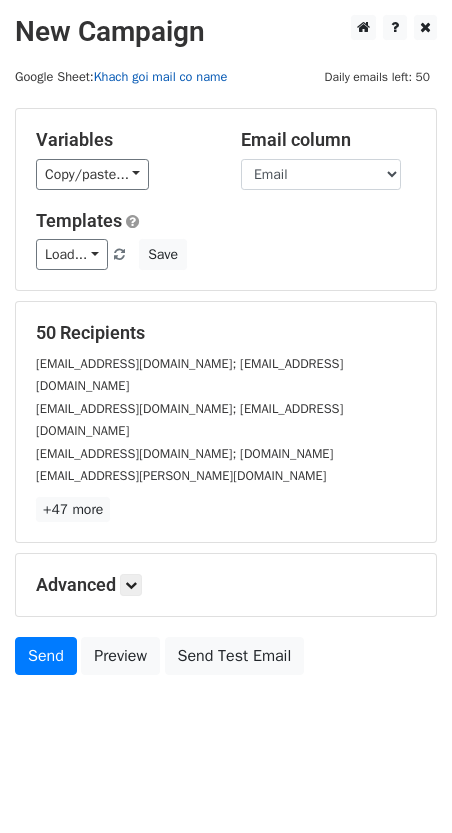 click on "Khach goi mail co name" at bounding box center (161, 77) 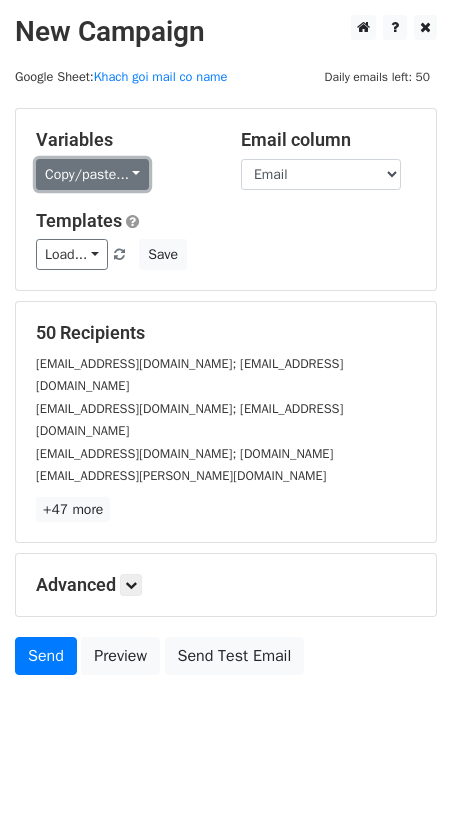 click on "Copy/paste..." at bounding box center (92, 174) 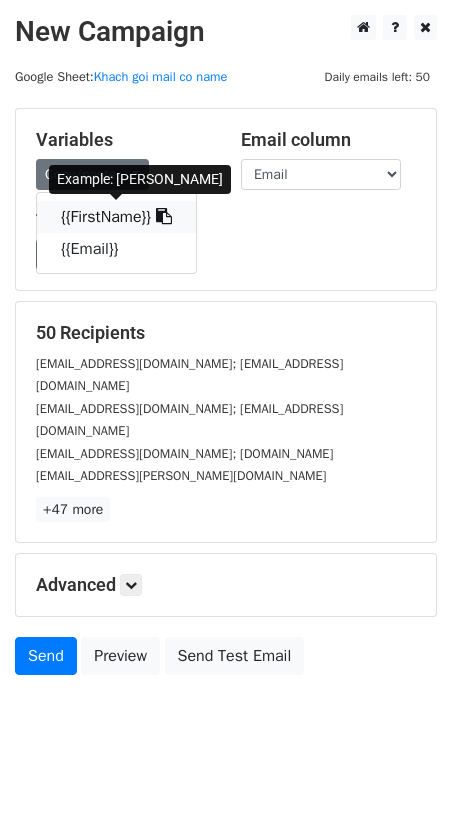 click on "{{FirstName}}" at bounding box center (116, 217) 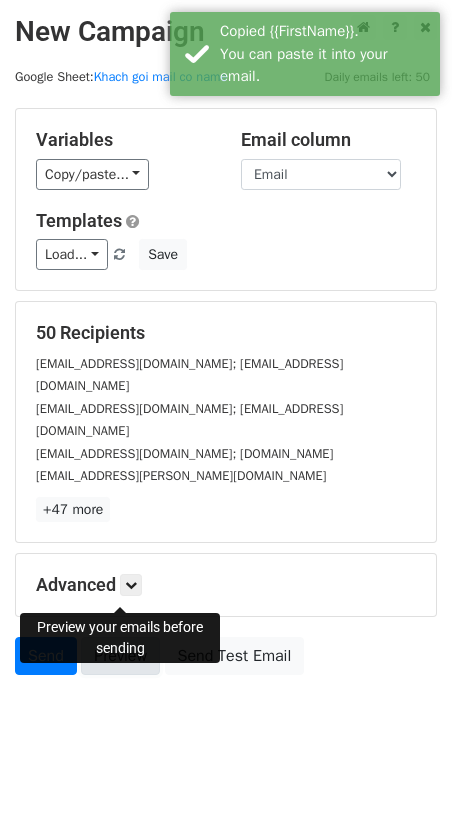 click on "Preview" at bounding box center [120, 656] 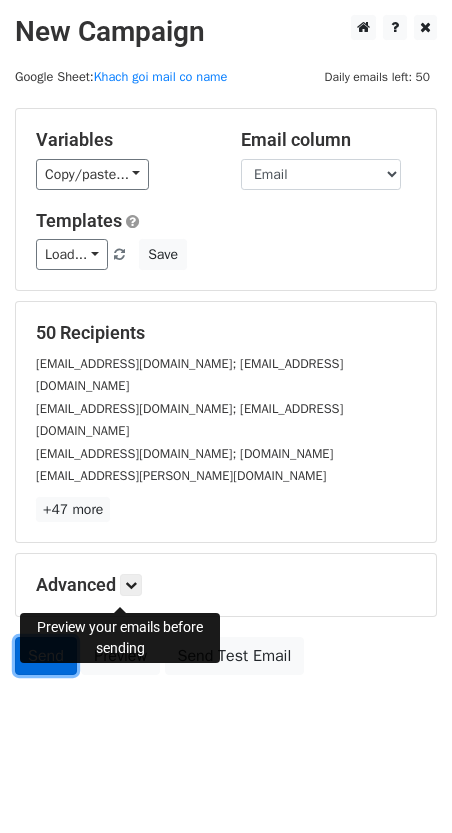click on "Send" at bounding box center (46, 656) 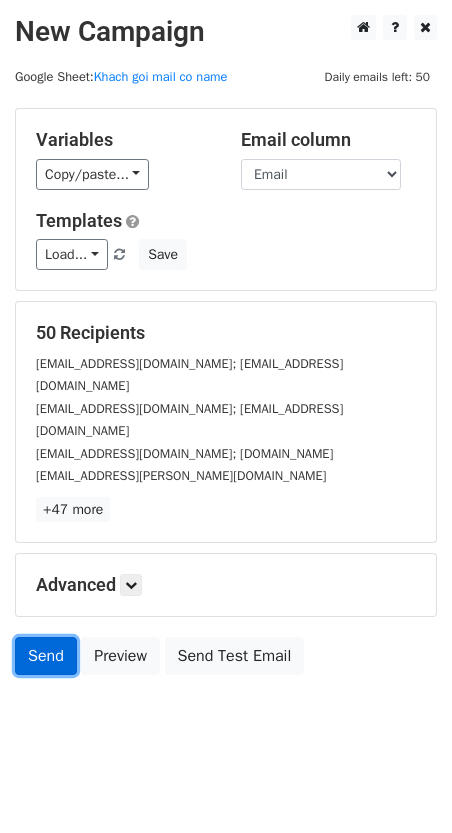 click on "Send" at bounding box center [46, 656] 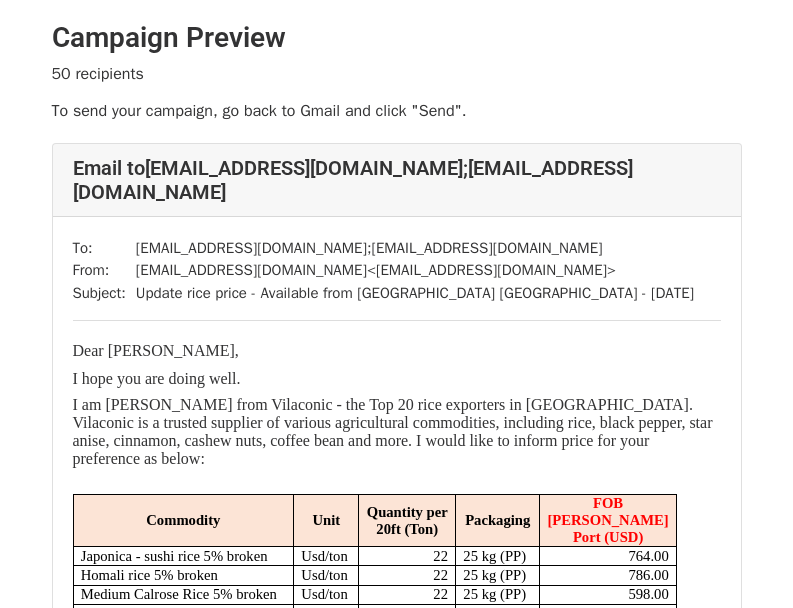 scroll, scrollTop: 0, scrollLeft: 0, axis: both 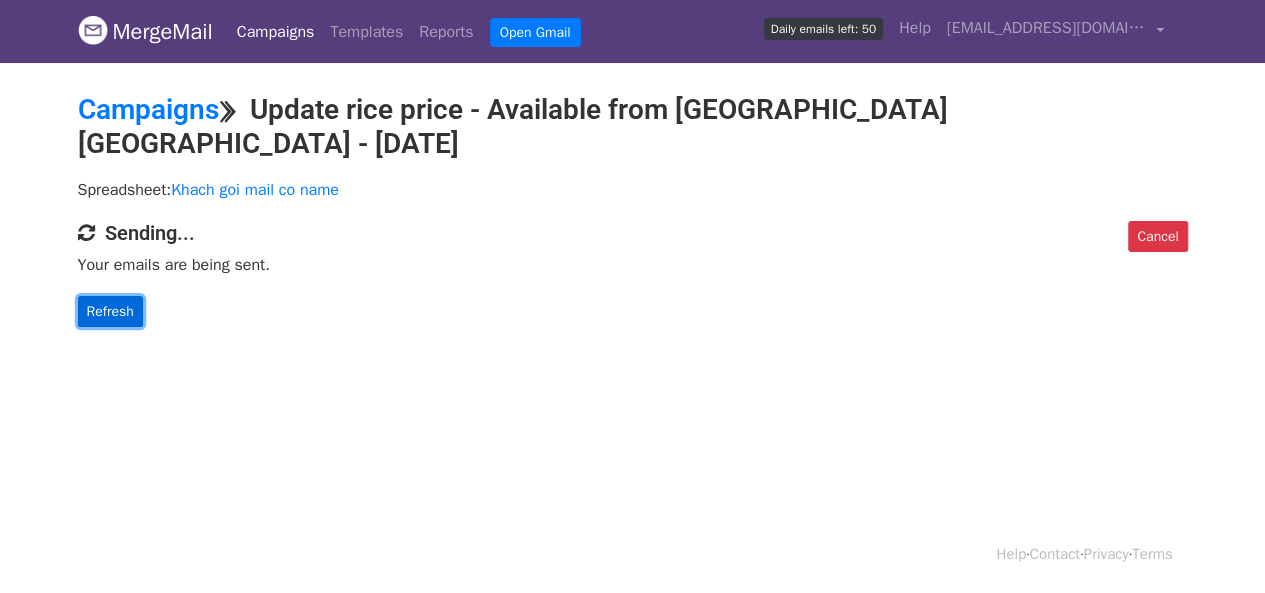 click on "Refresh" at bounding box center (110, 311) 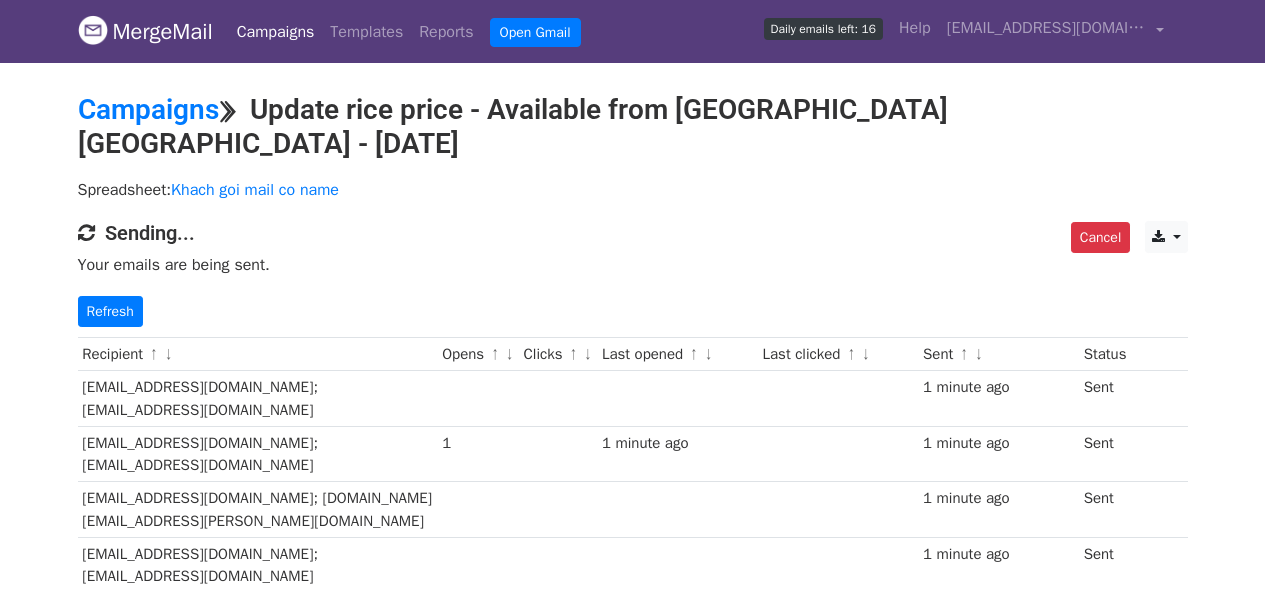 scroll, scrollTop: 0, scrollLeft: 0, axis: both 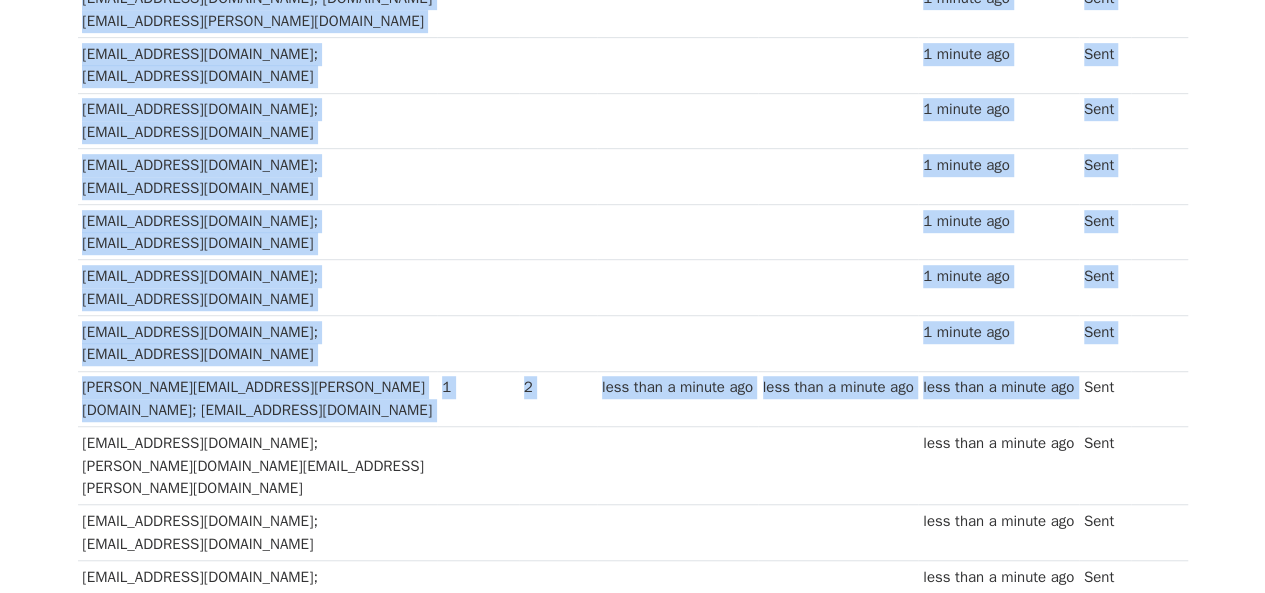 drag, startPoint x: 65, startPoint y: 210, endPoint x: 1097, endPoint y: 233, distance: 1032.2562 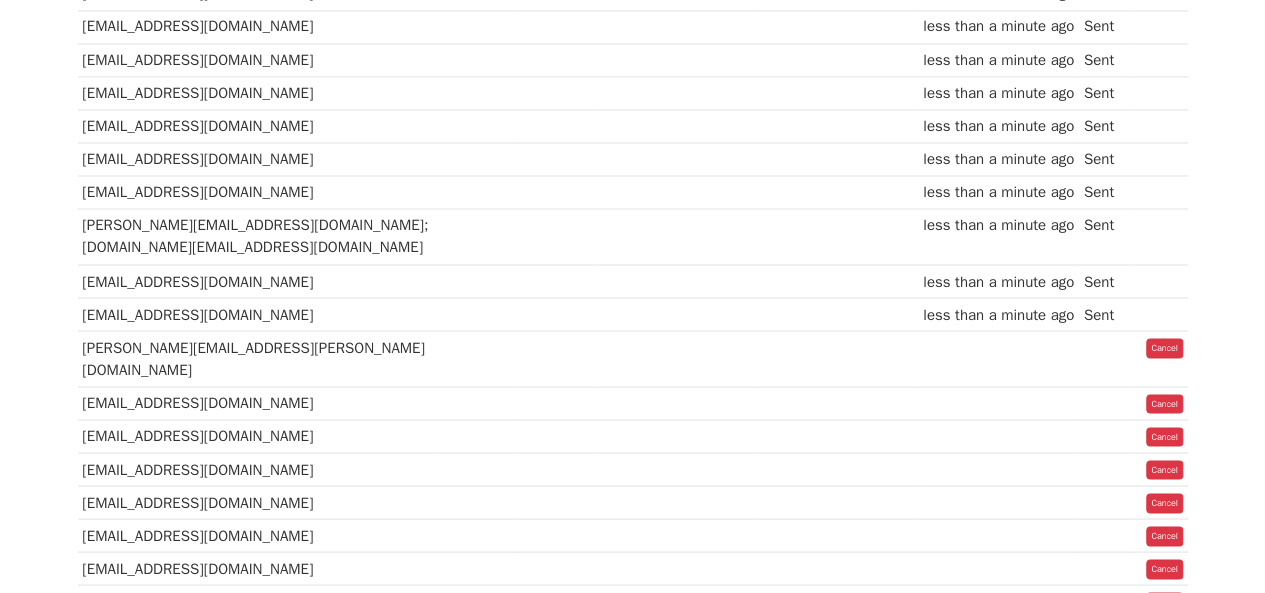 scroll, scrollTop: 1736, scrollLeft: 0, axis: vertical 